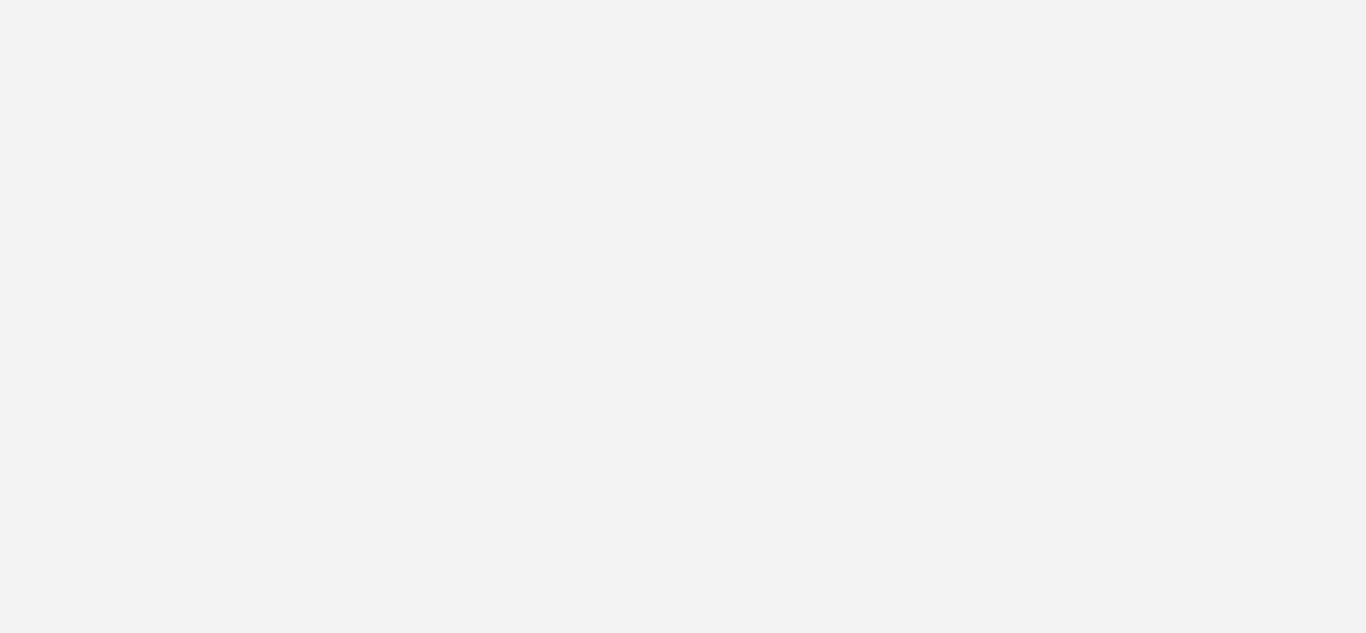 scroll, scrollTop: 0, scrollLeft: 0, axis: both 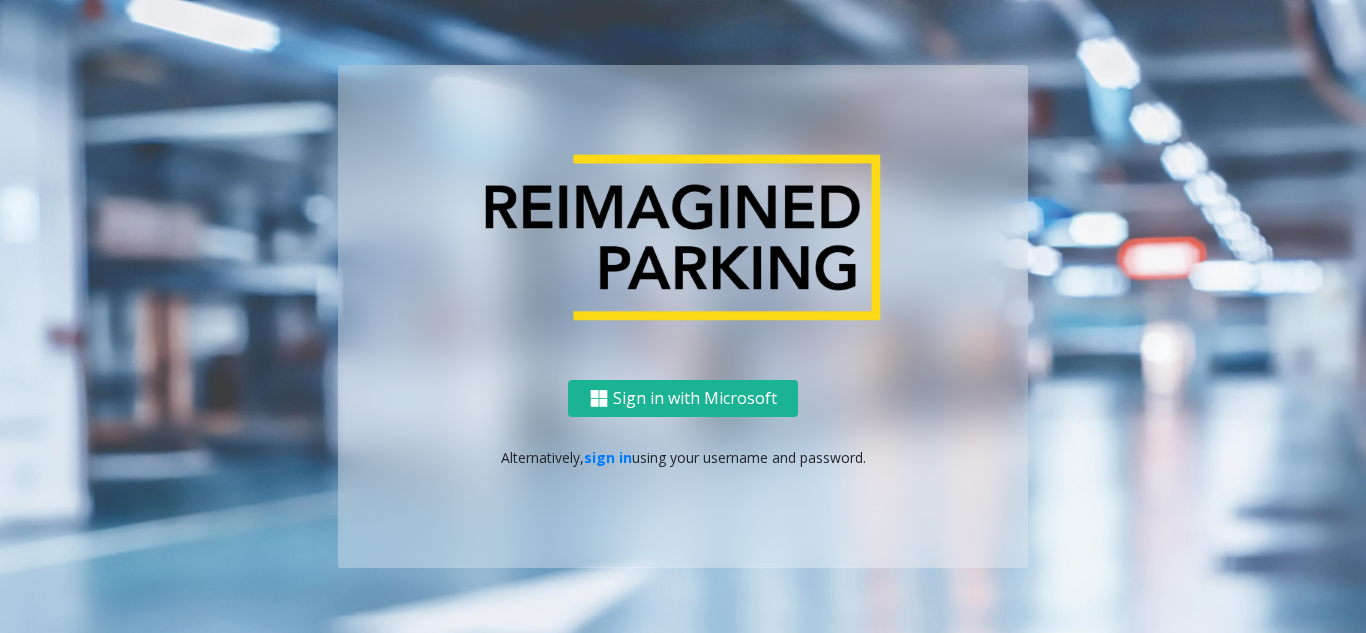 click on "Sign in with Microsoft   Alternatively,   sign in  using your username and password." 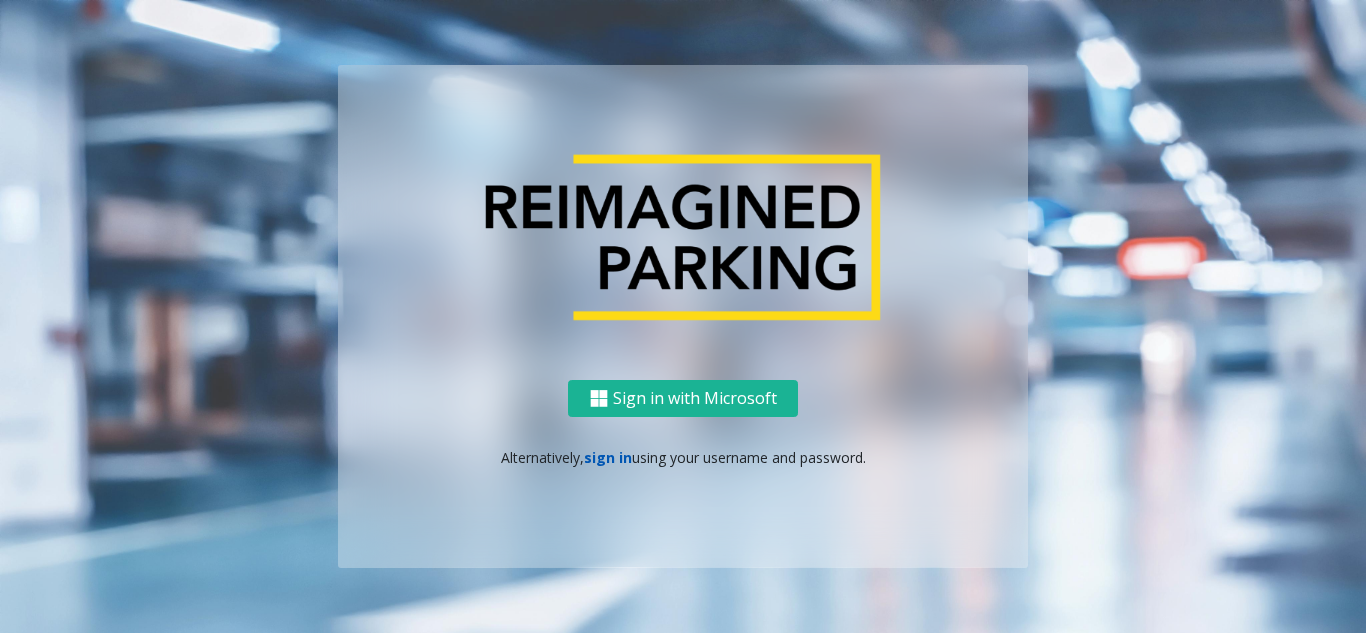 click on "sign in" 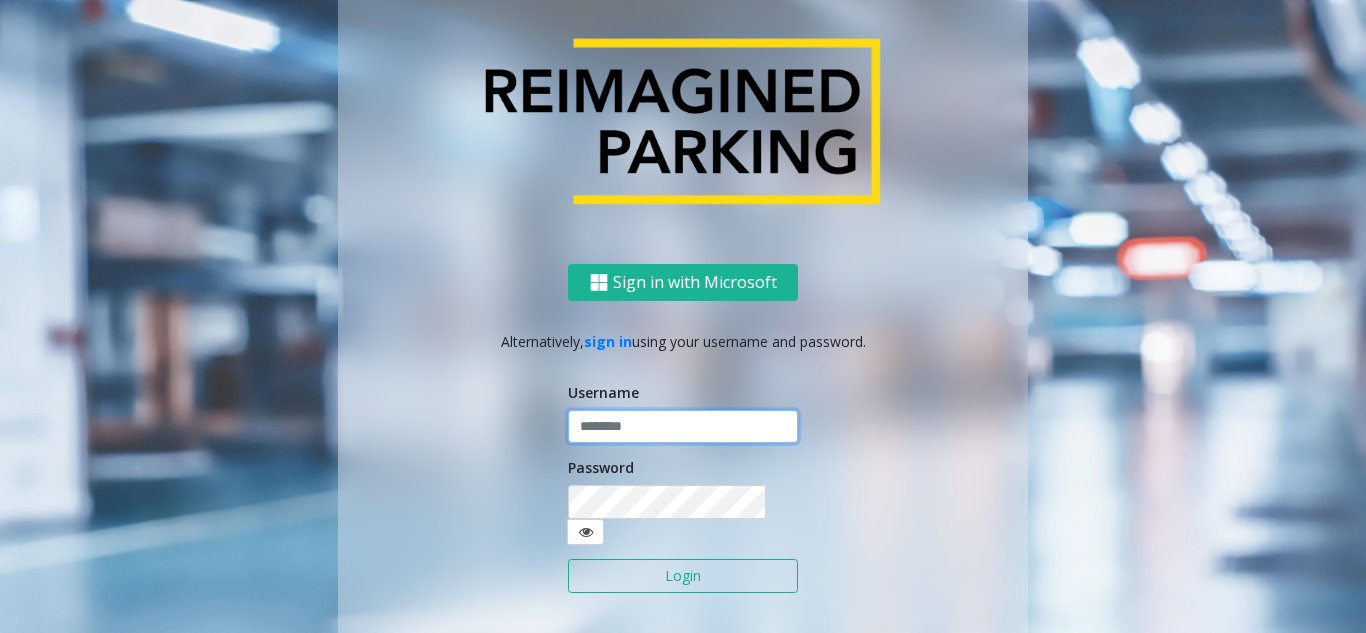 click 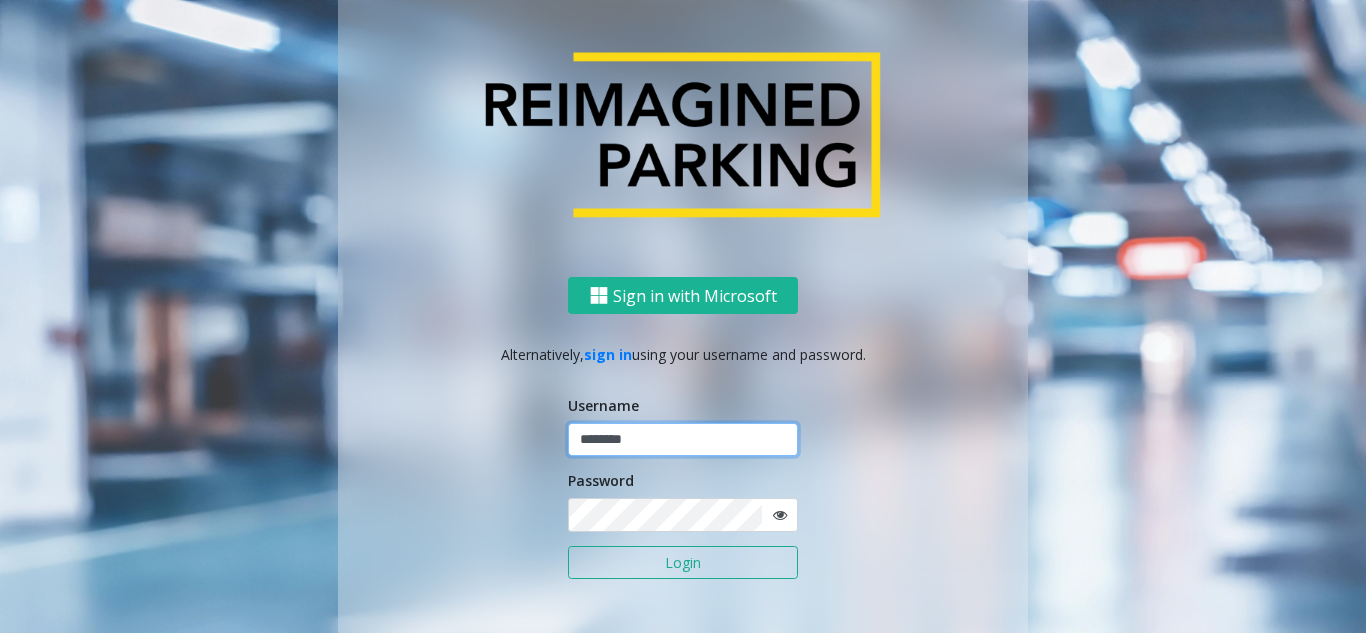 type on "********" 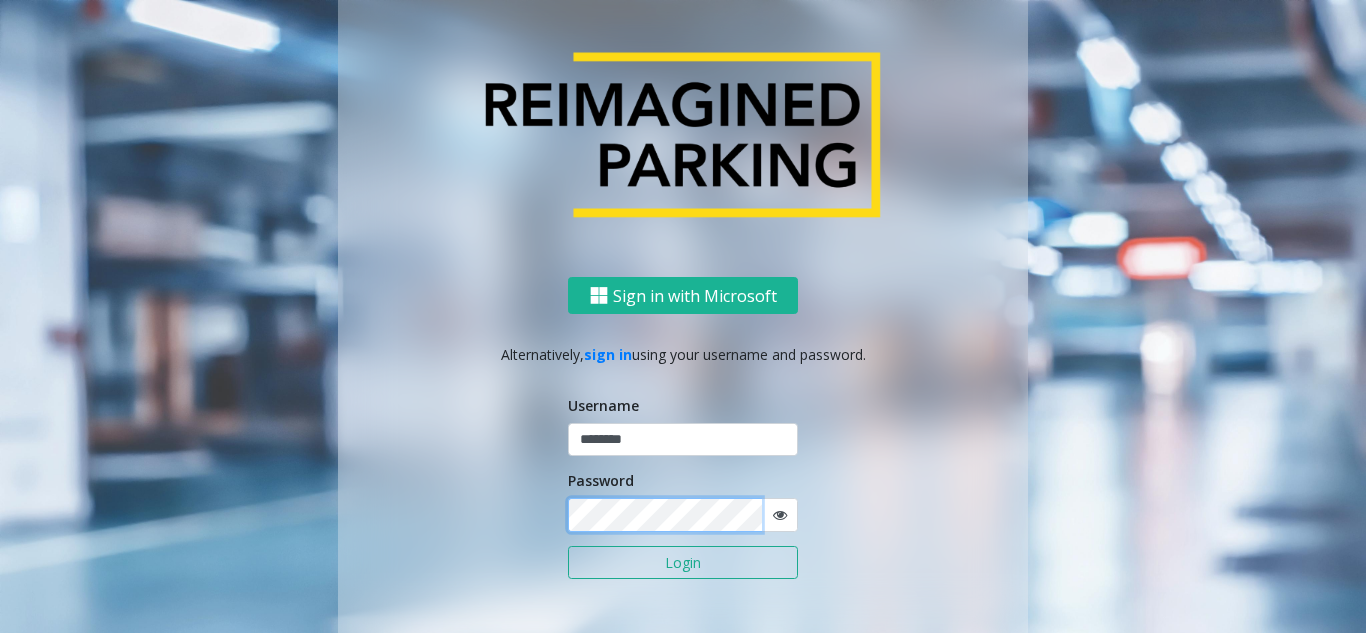 click on "Login" 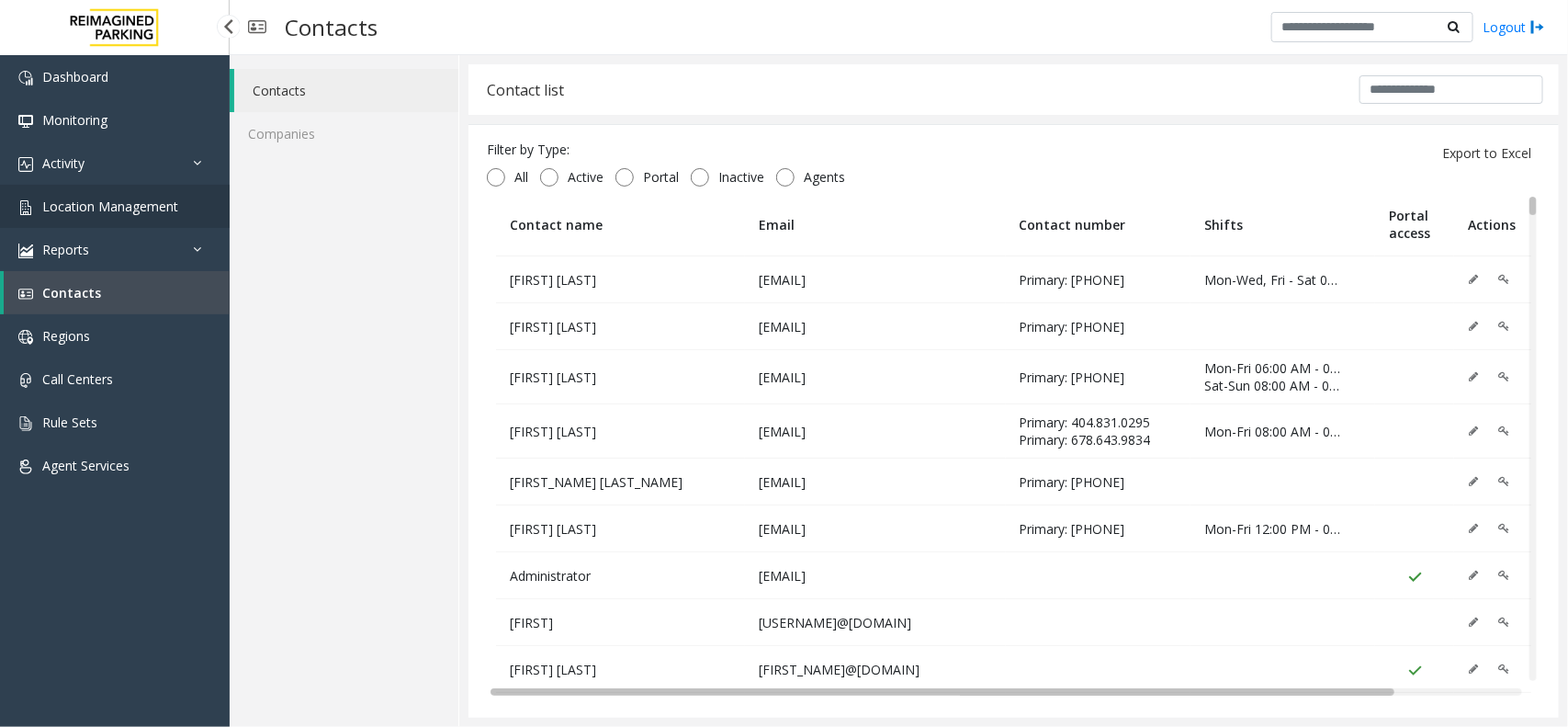 click on "Location Management" at bounding box center (110, 206) 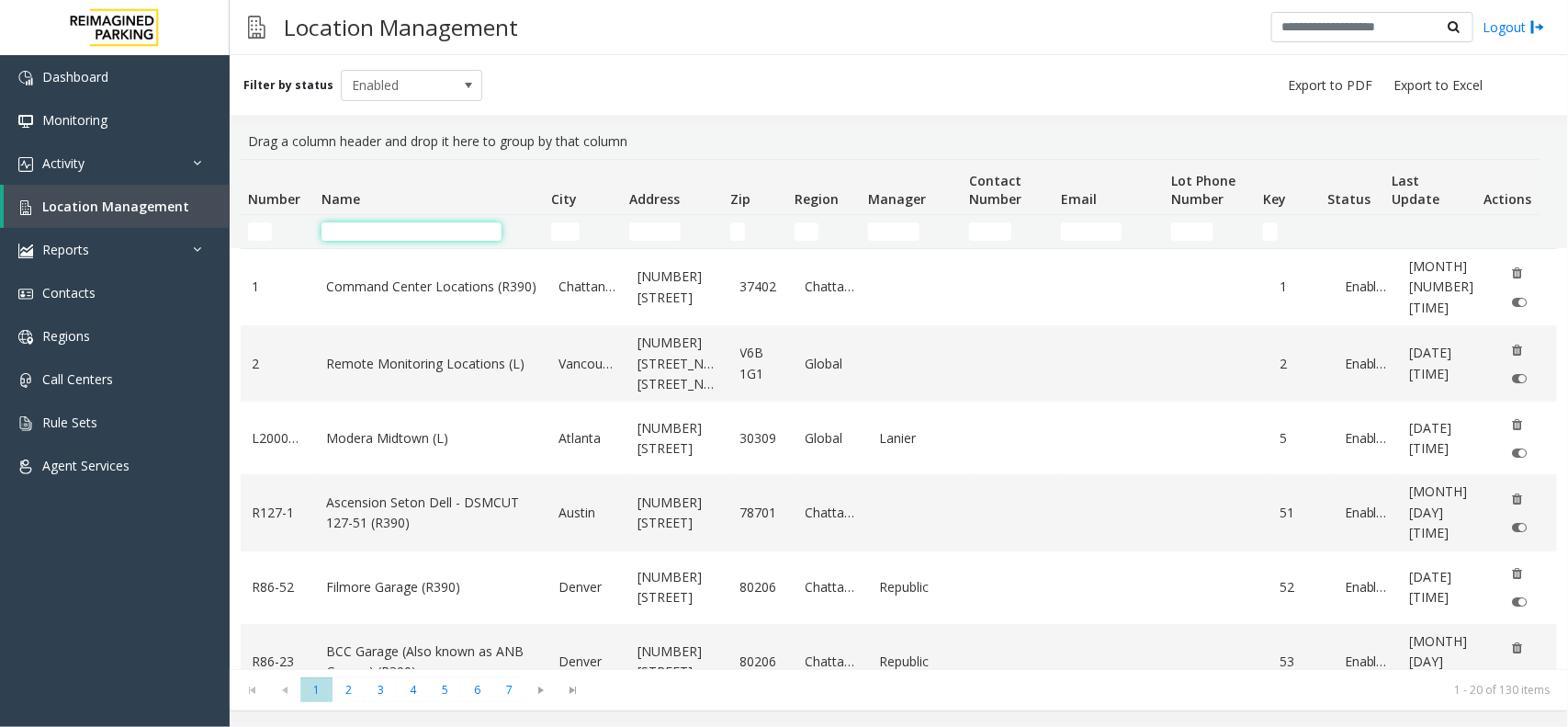 click 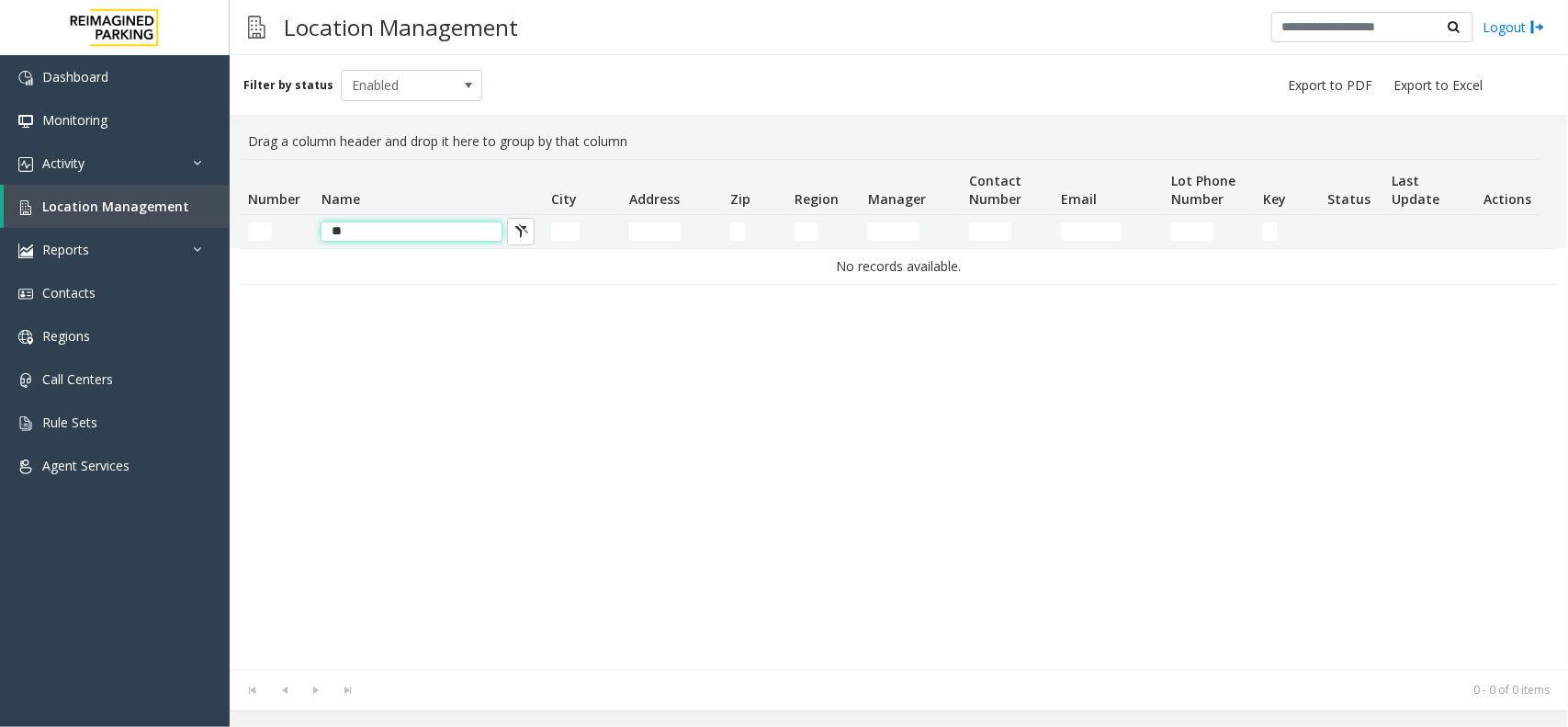 type on "*" 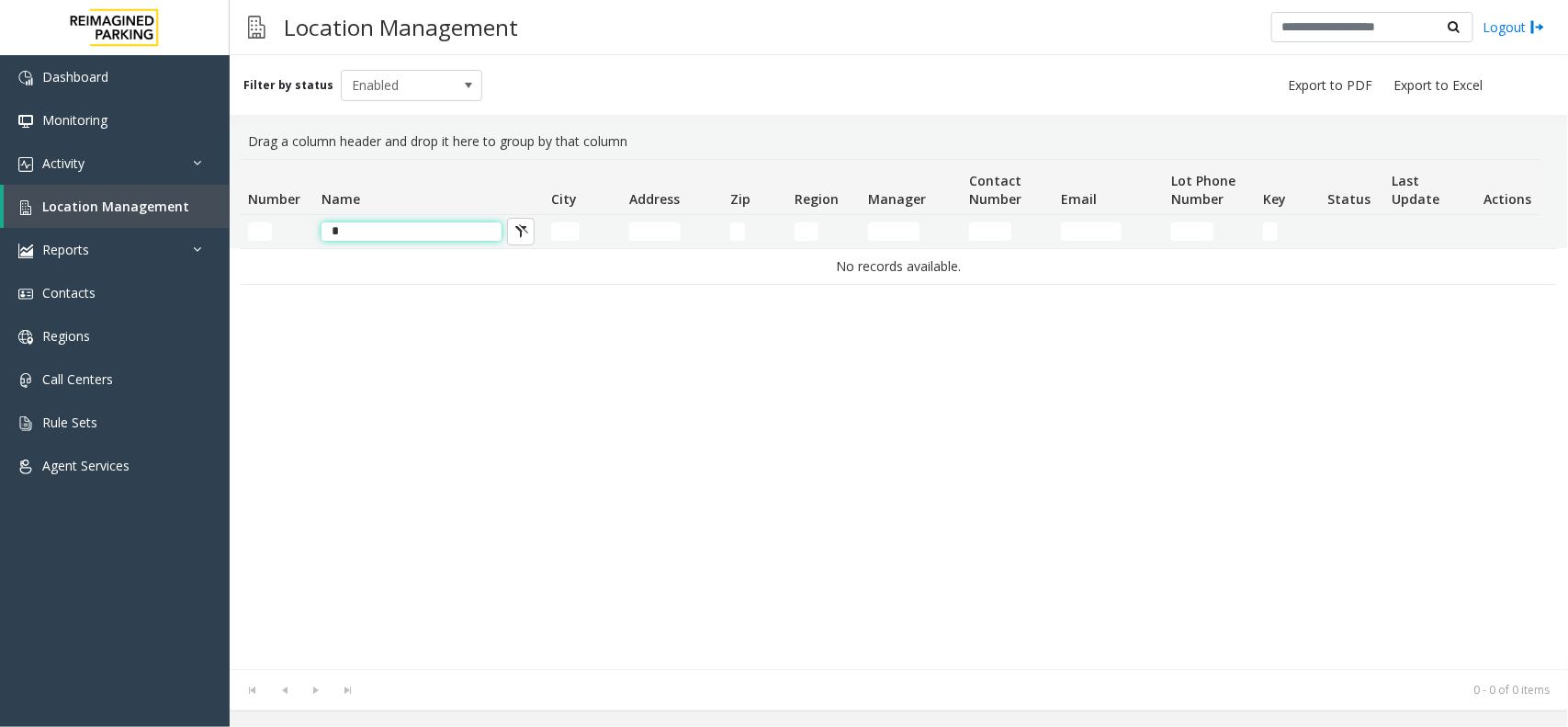 type 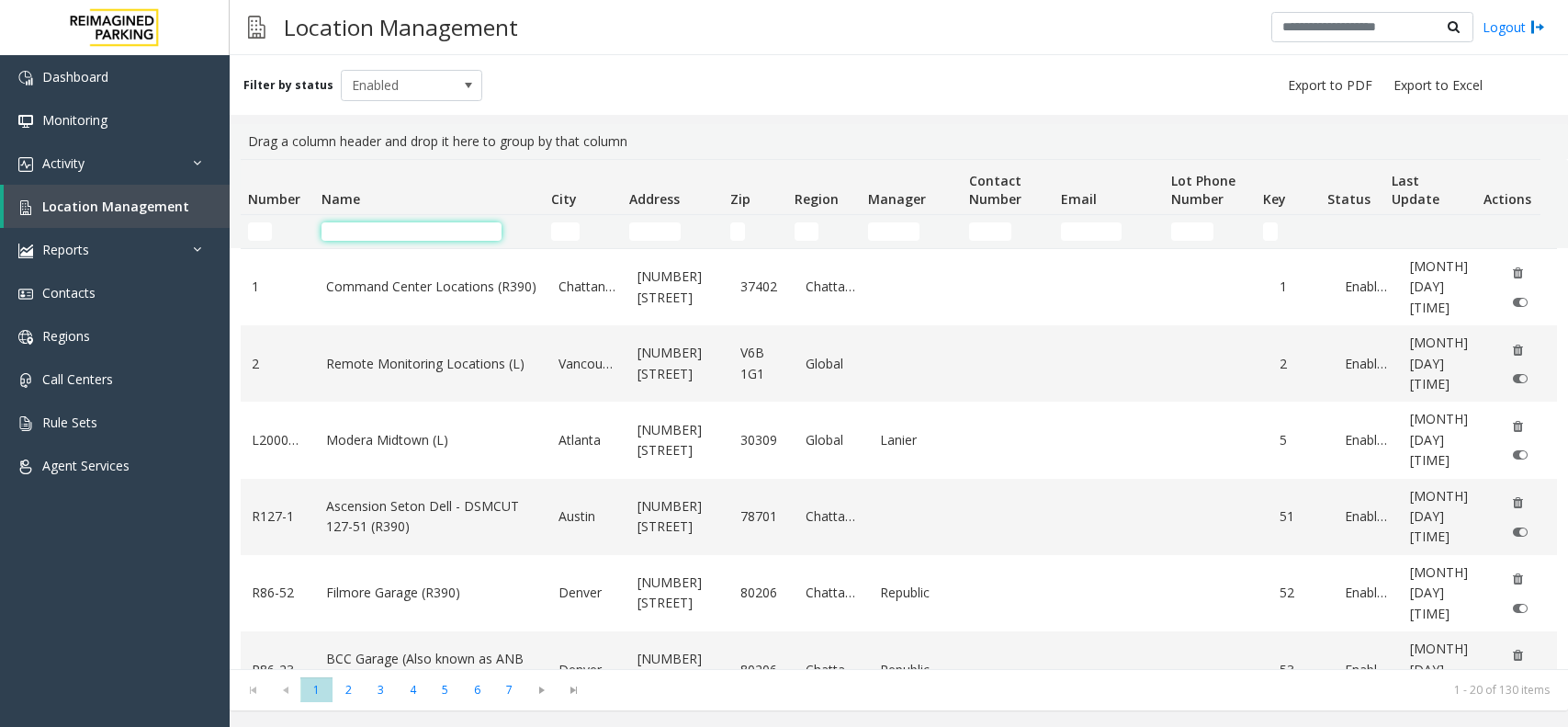 scroll, scrollTop: 0, scrollLeft: 0, axis: both 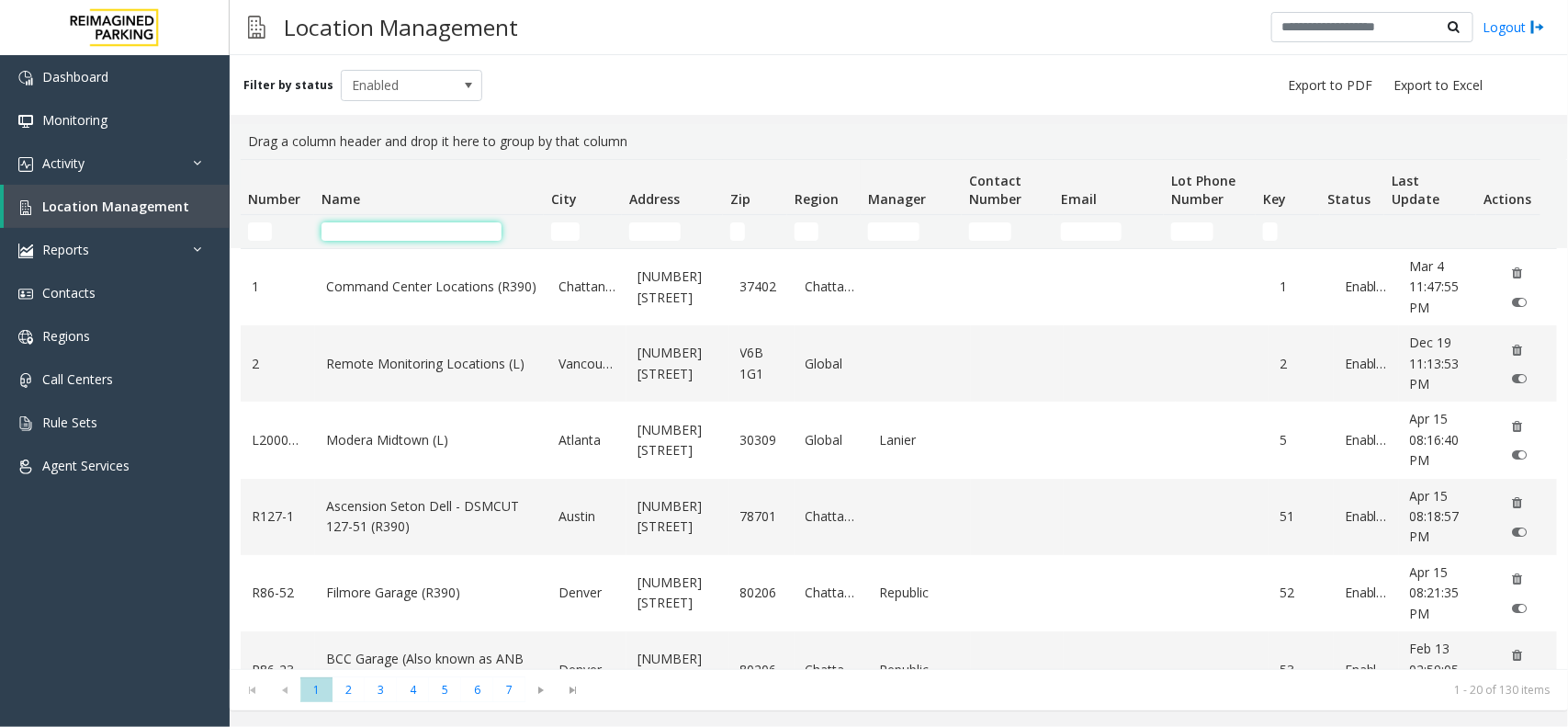 click 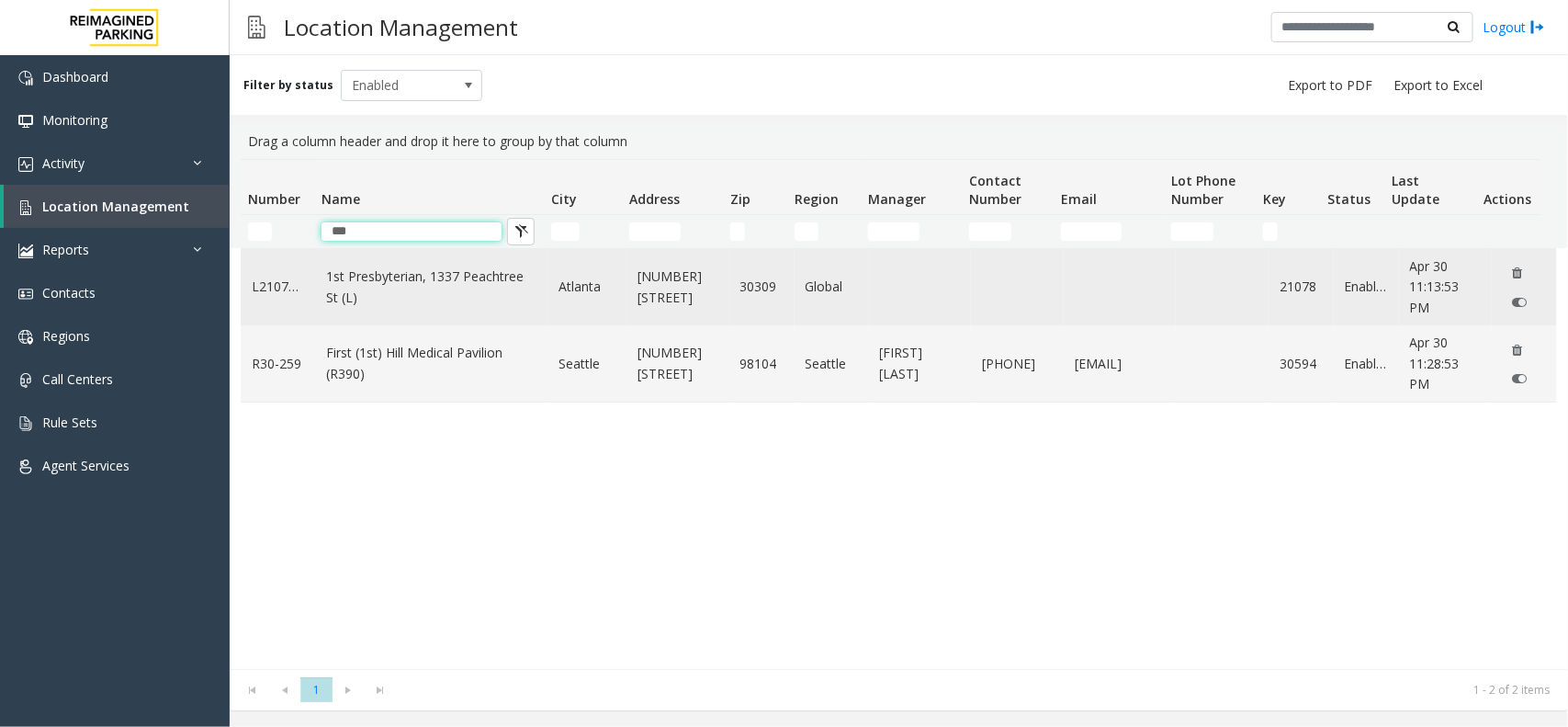 type on "***" 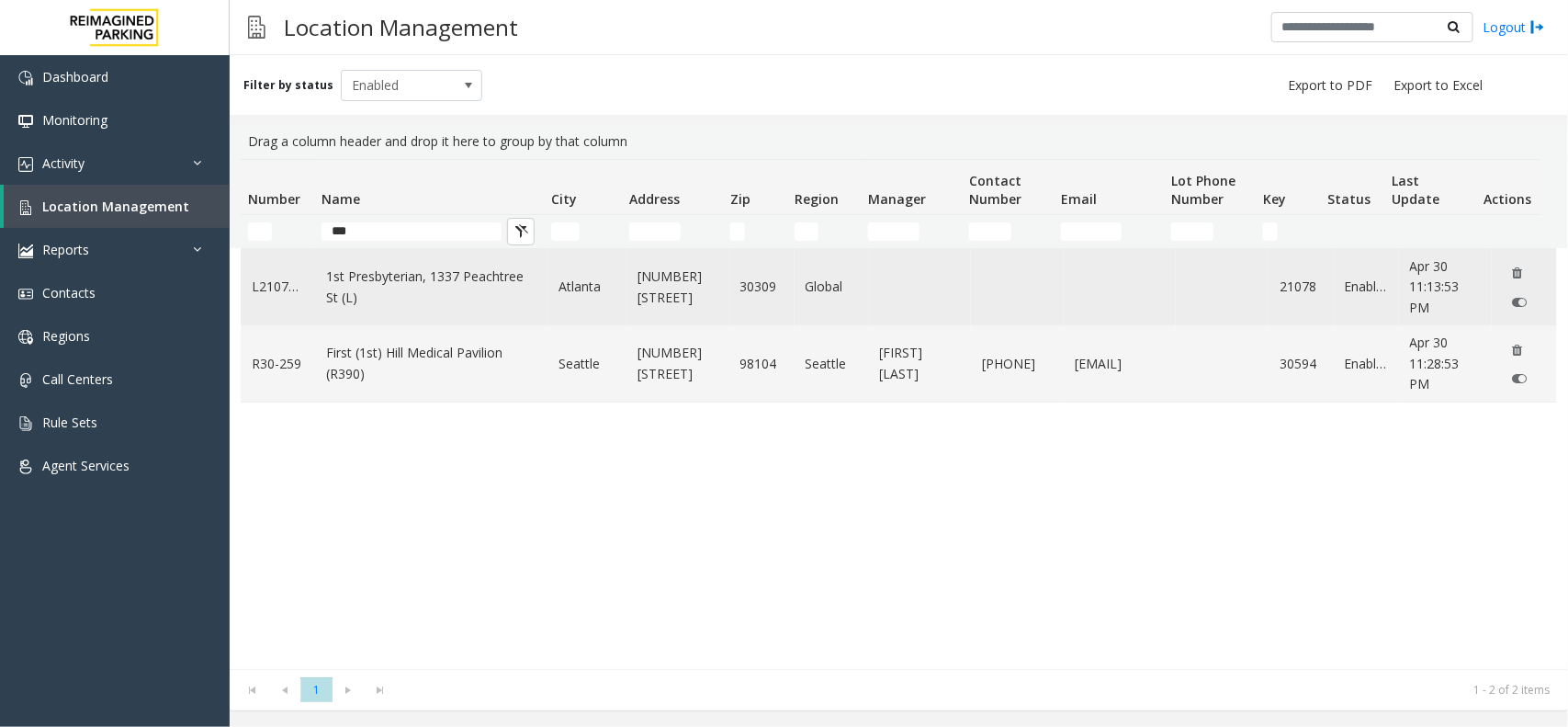 click on "1st Presbyterian, 1337 Peachtree St (L)" 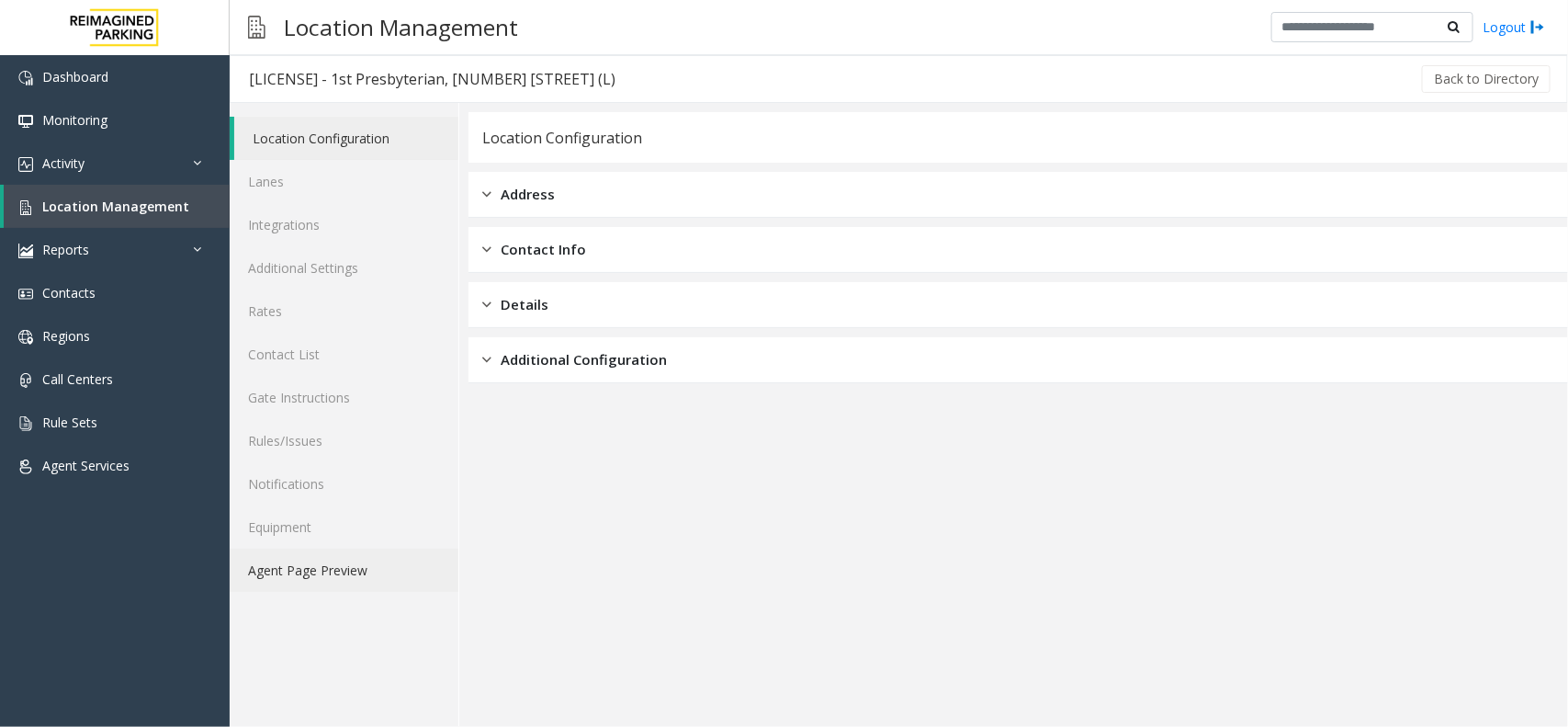 click on "Agent Page Preview" 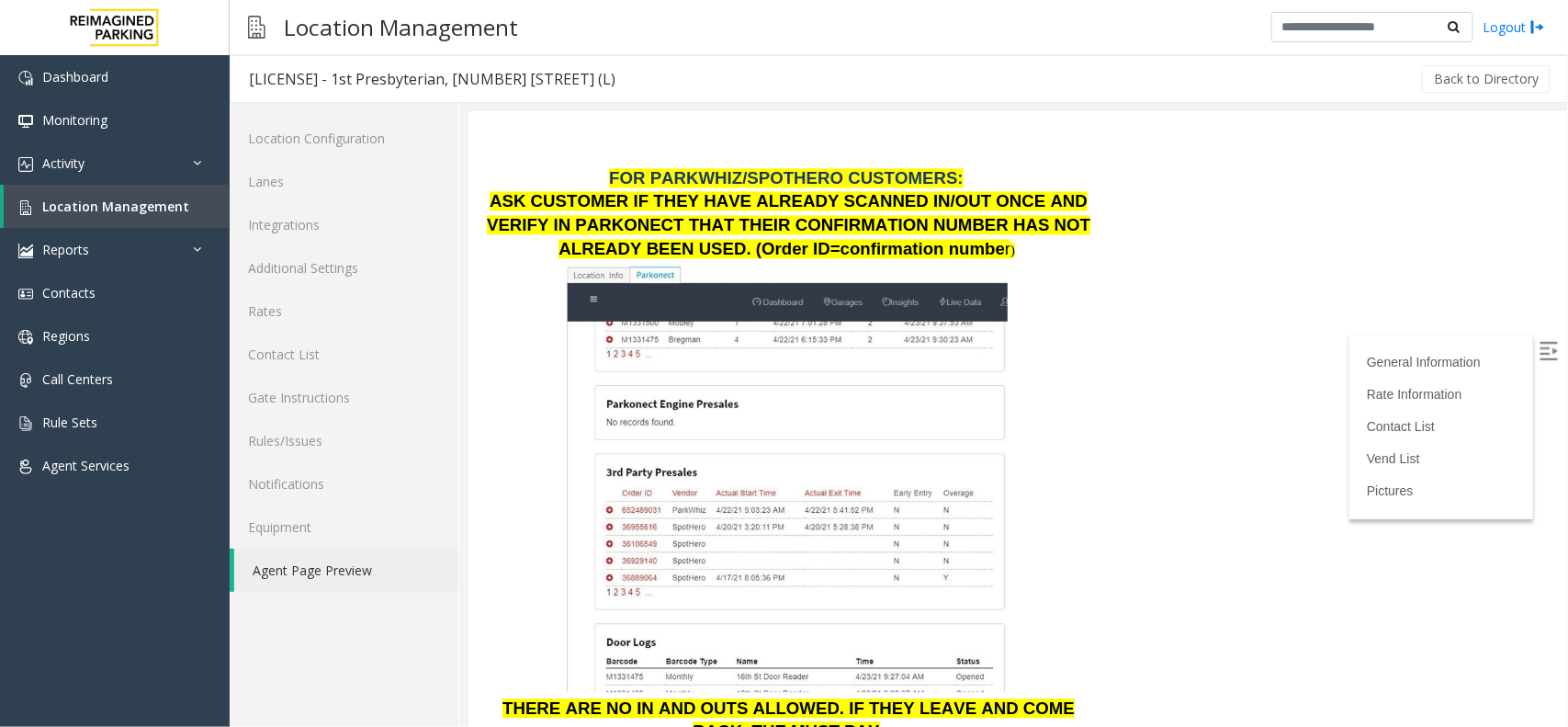 scroll, scrollTop: 2298, scrollLeft: 0, axis: vertical 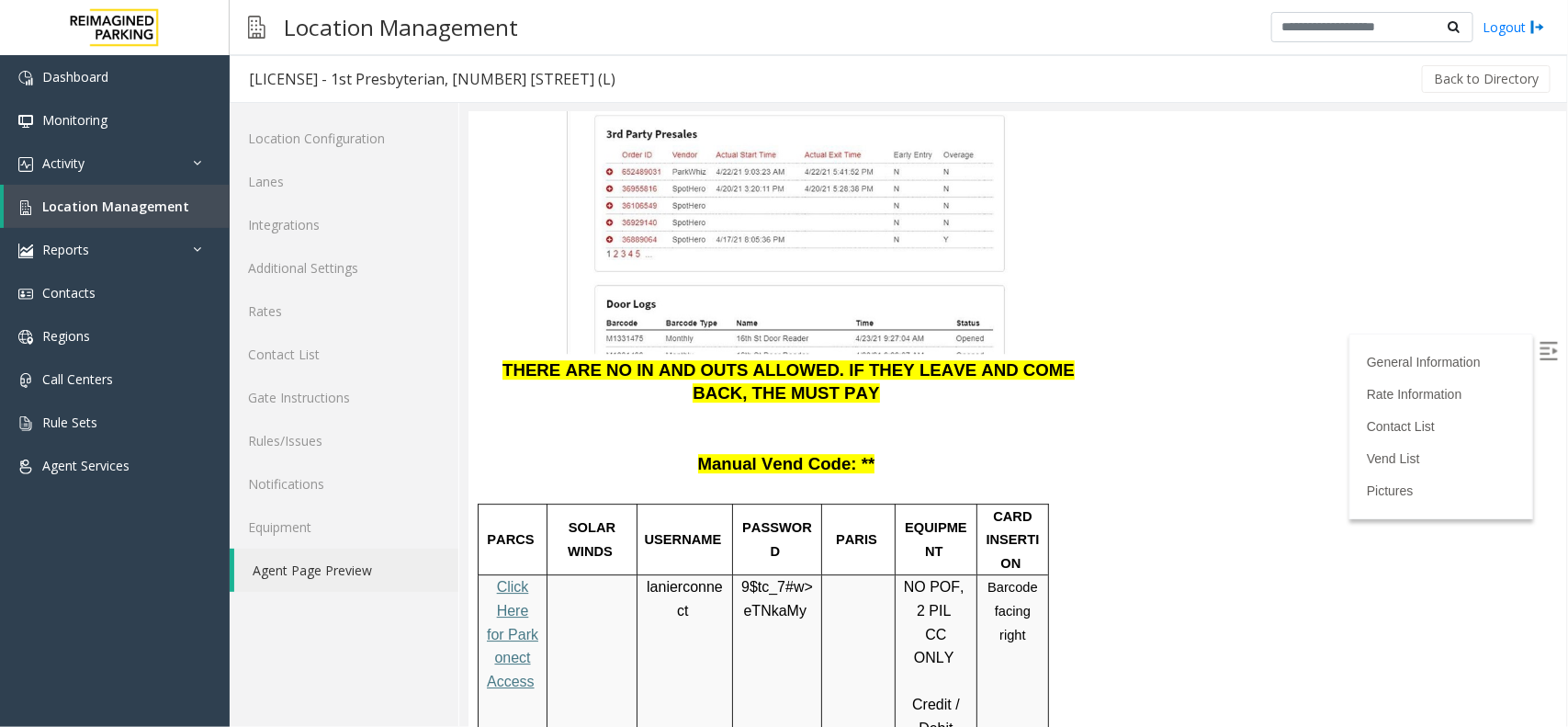 click on "Click Here for Parkonect Access" at bounding box center (512, 632) 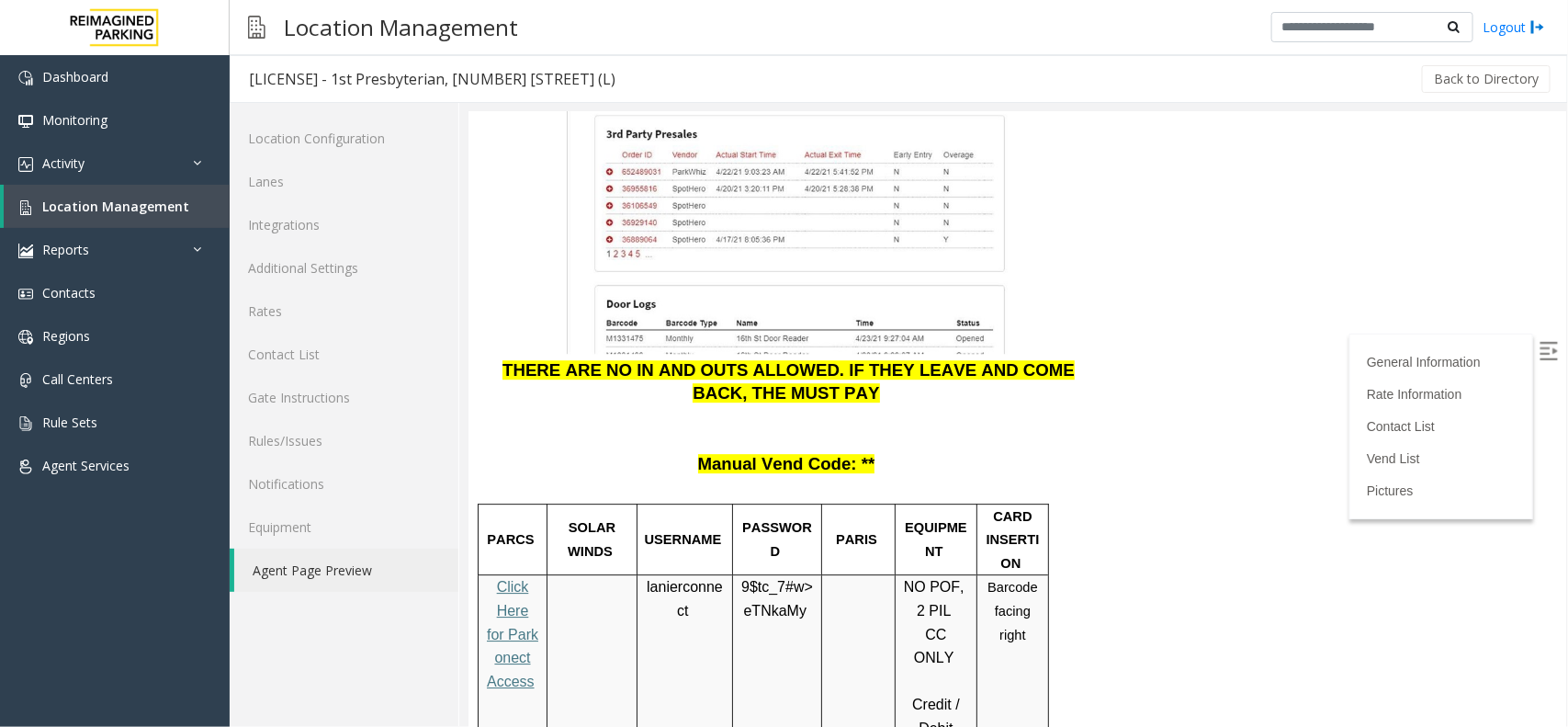click on "lanierconnect" at bounding box center [683, 598] 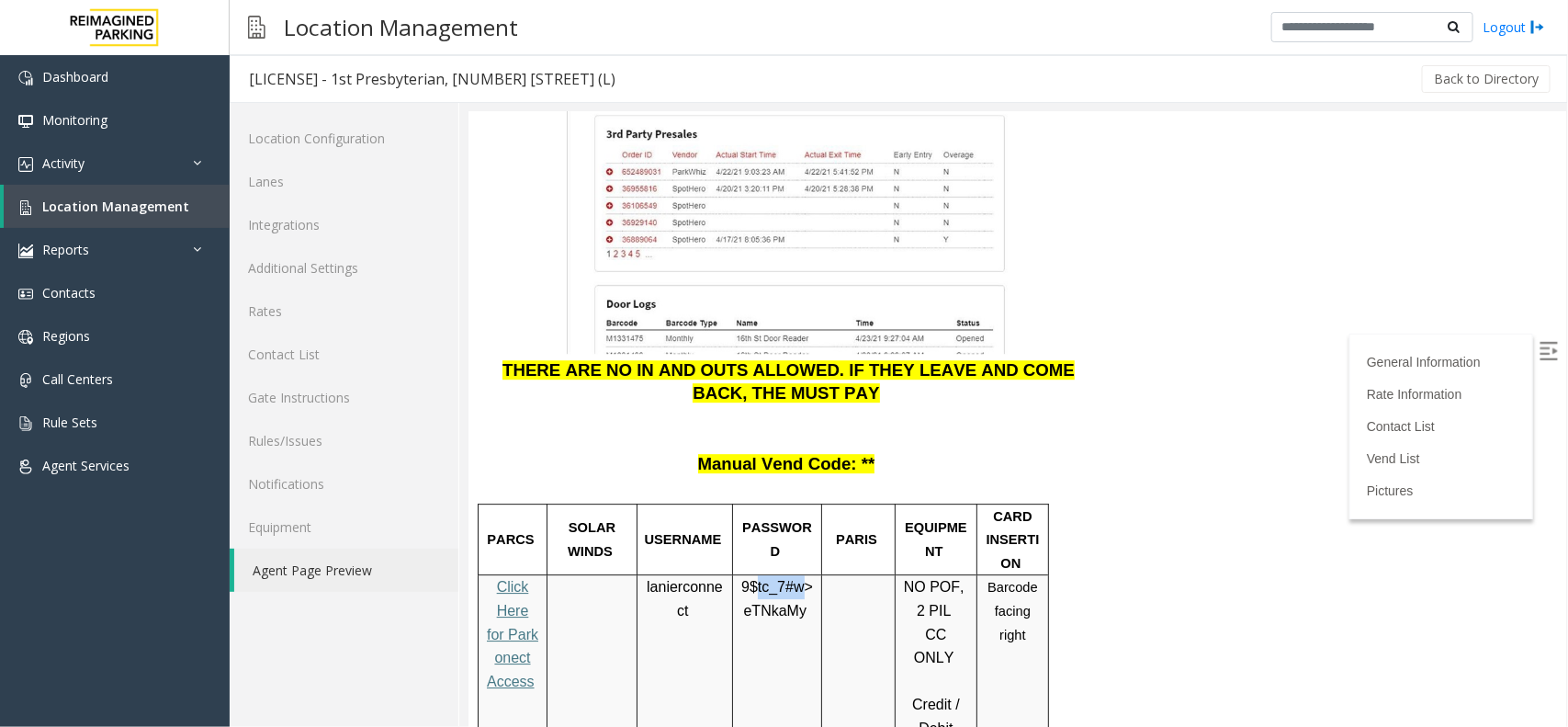 drag, startPoint x: 764, startPoint y: 530, endPoint x: 791, endPoint y: 544, distance: 30.413813 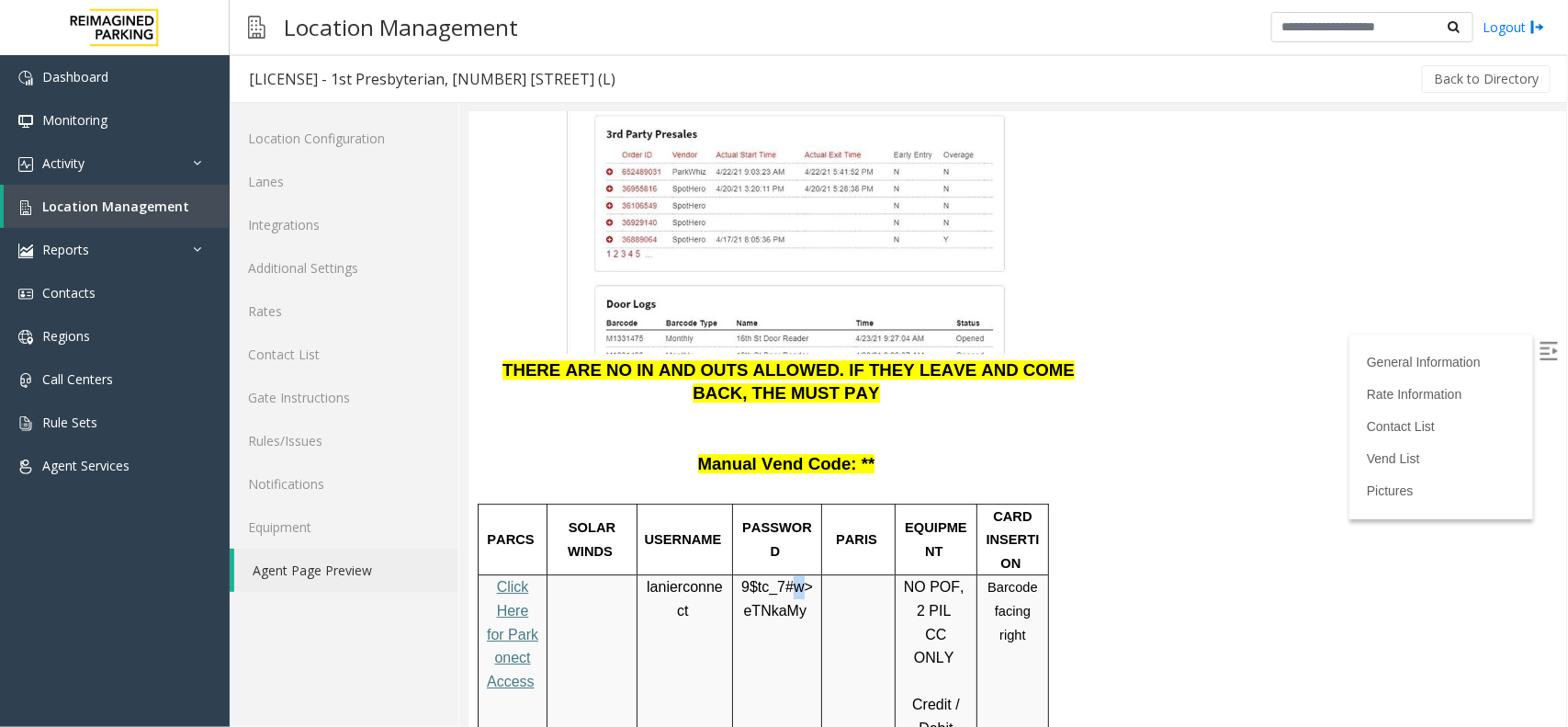 click on "9$tc_7#w>" at bounding box center [776, 585] 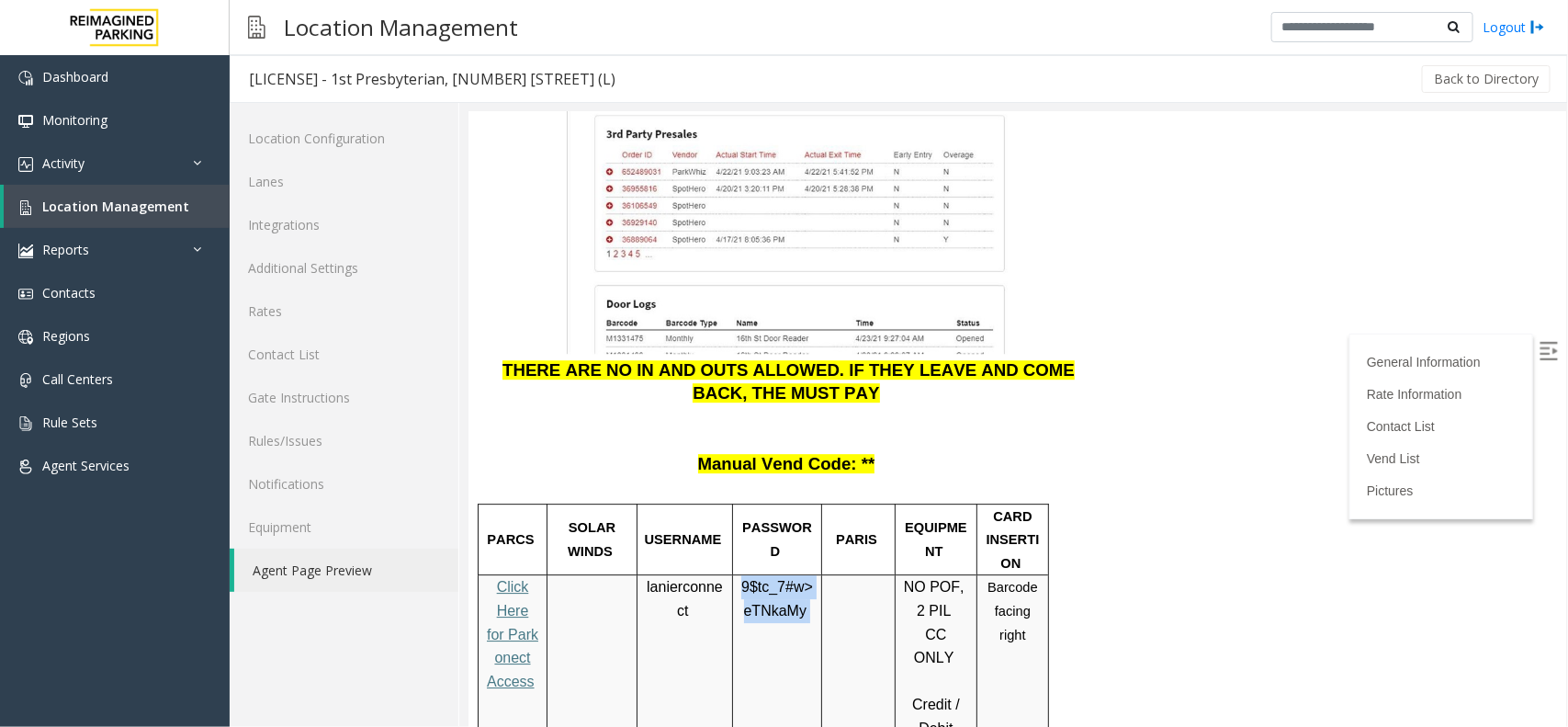 click on "9$tc_7#w>" at bounding box center (776, 585) 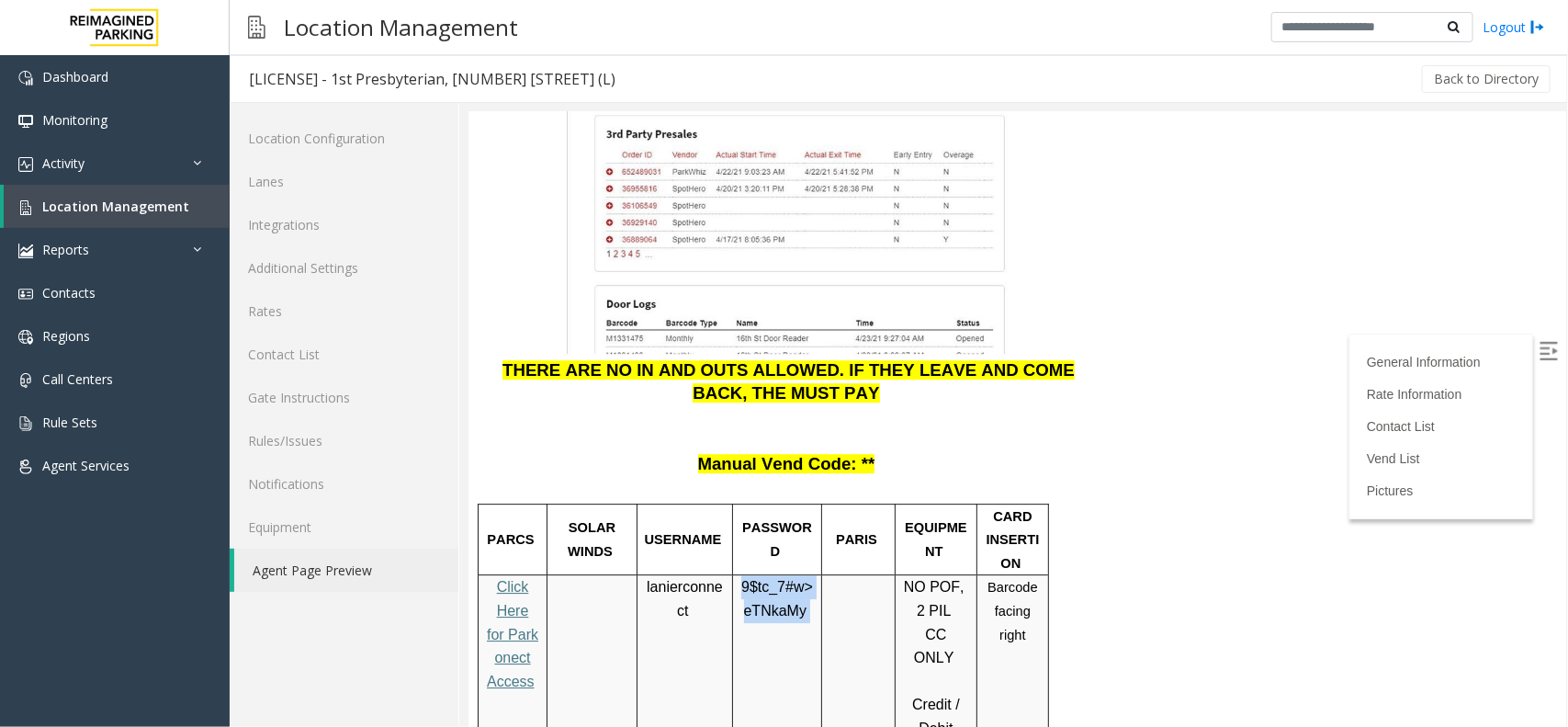 click on "eTNkaMy" at bounding box center (774, 610) 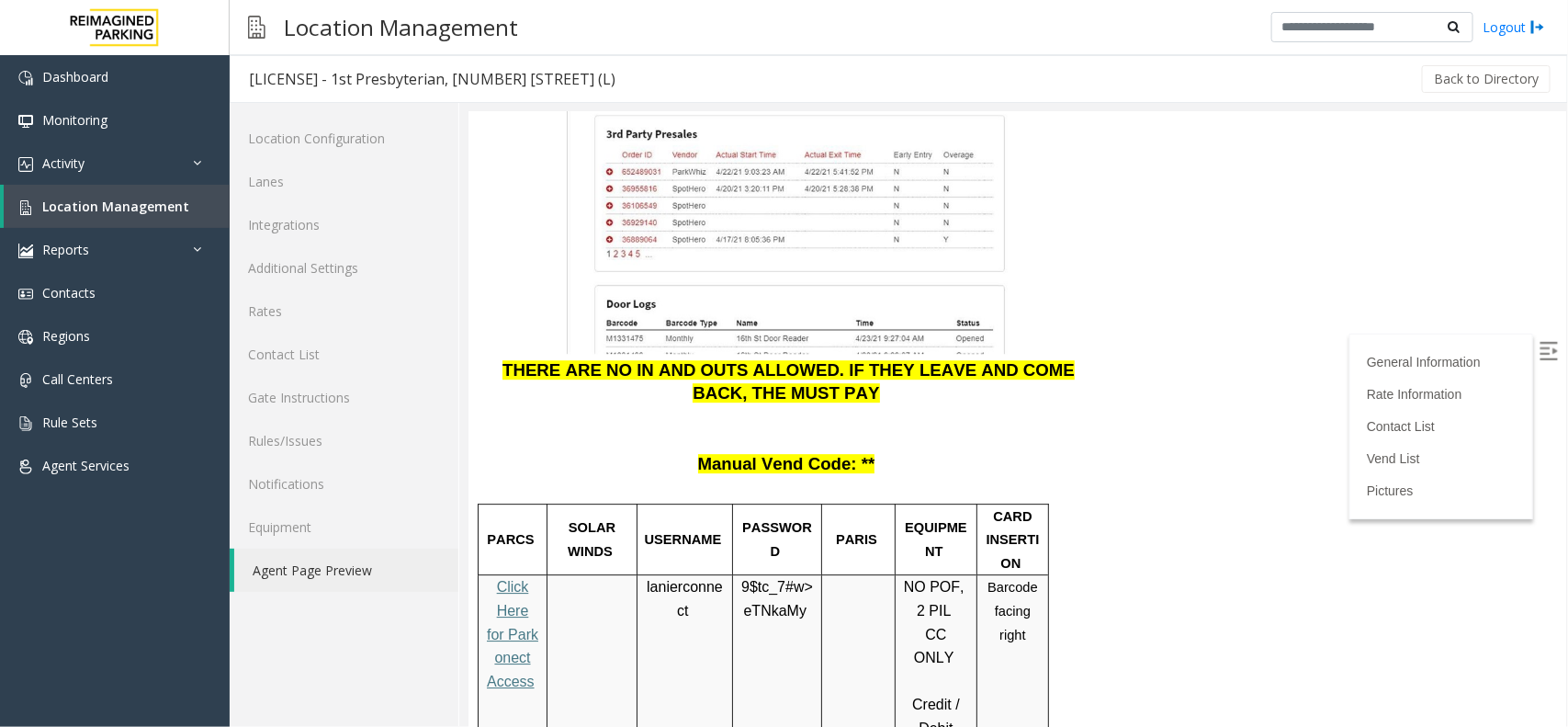 click on "9$tc_7#w> eTNkaMy" at bounding box center [776, 597] 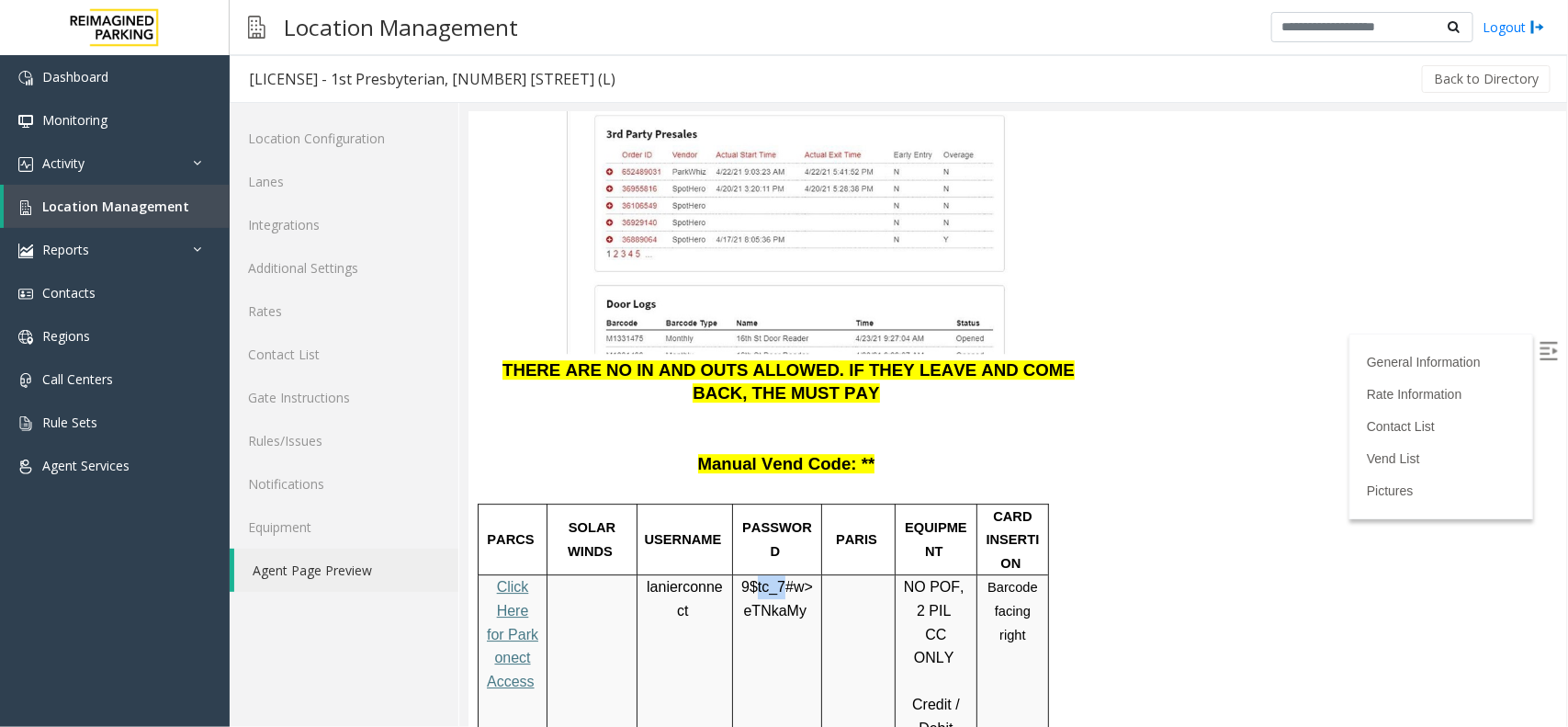 click on "9$tc_7#w> eTNkaMy" at bounding box center [776, 597] 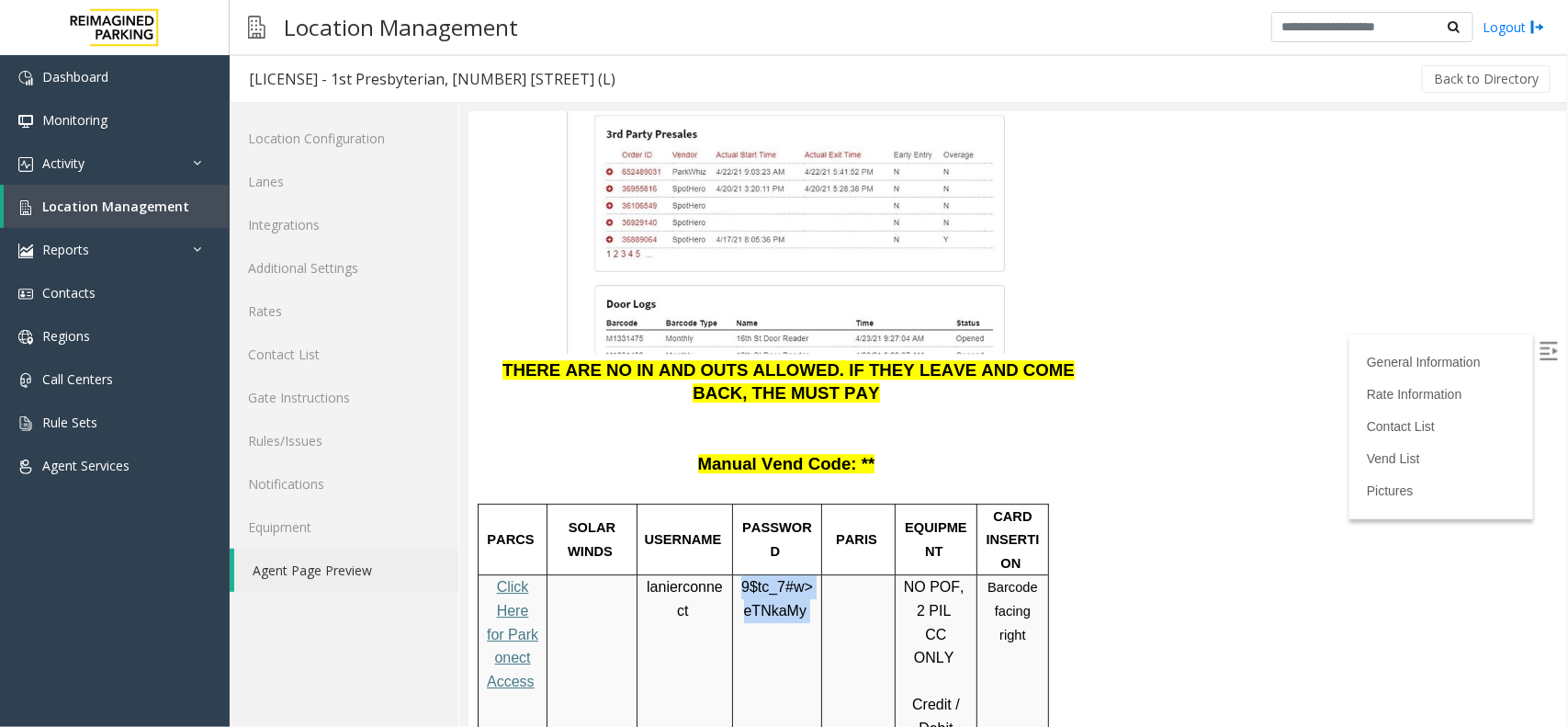 click on "9$tc_7#w> eTNkaMy" at bounding box center (776, 597) 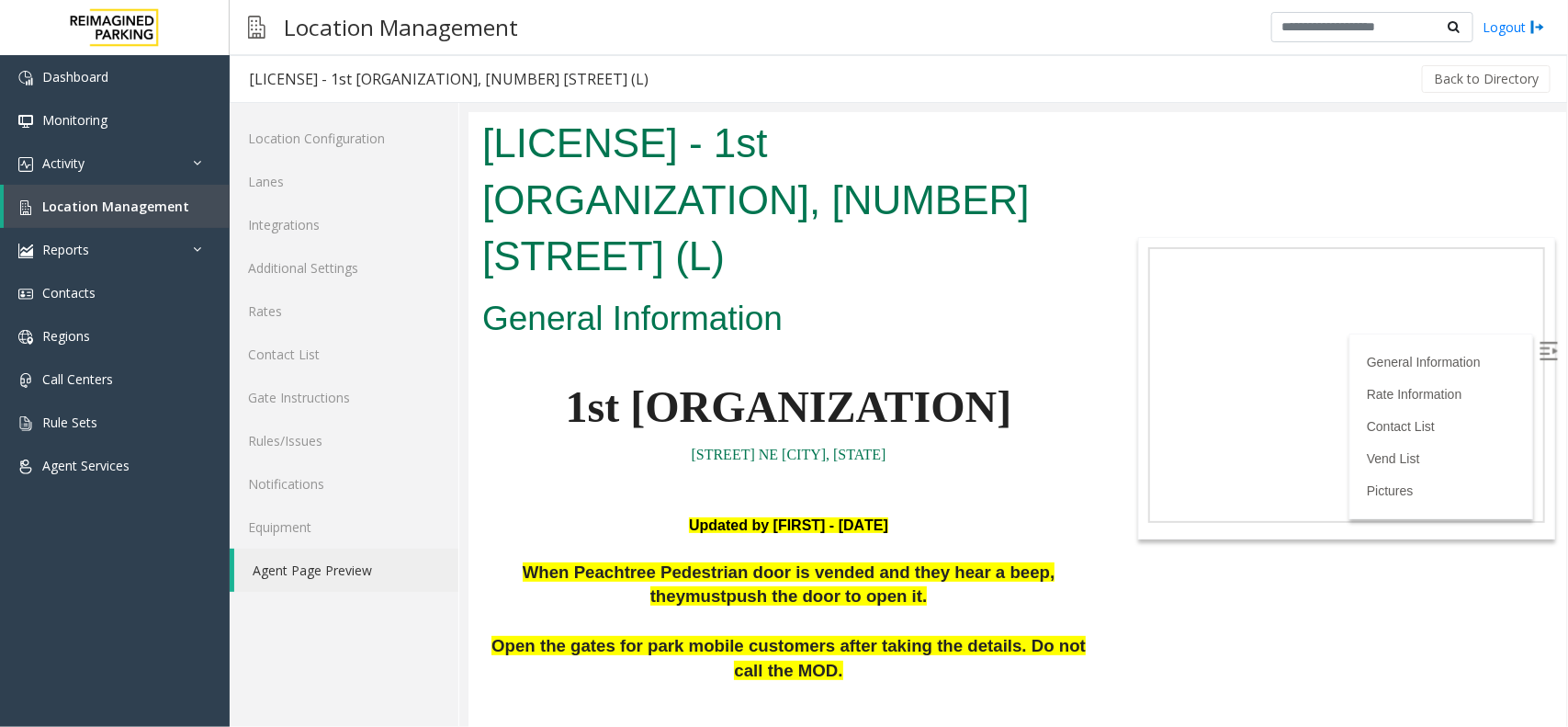 scroll, scrollTop: 2298, scrollLeft: 0, axis: vertical 